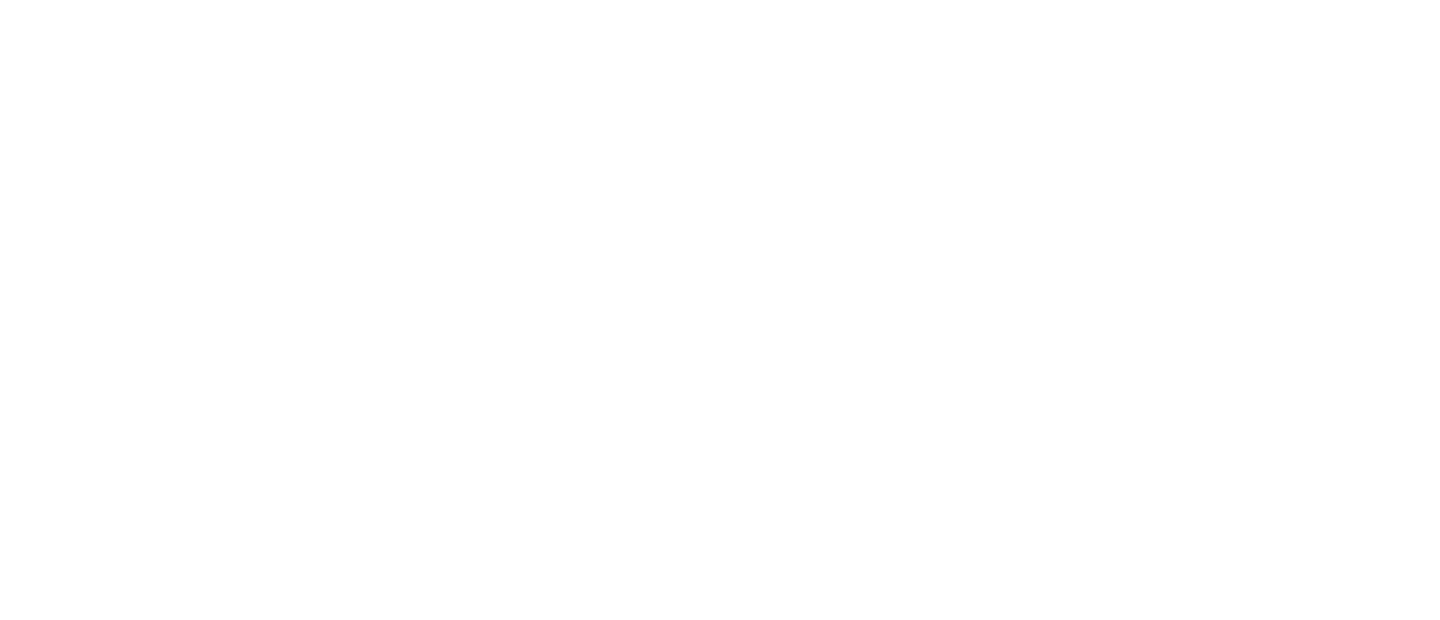 scroll, scrollTop: 0, scrollLeft: 0, axis: both 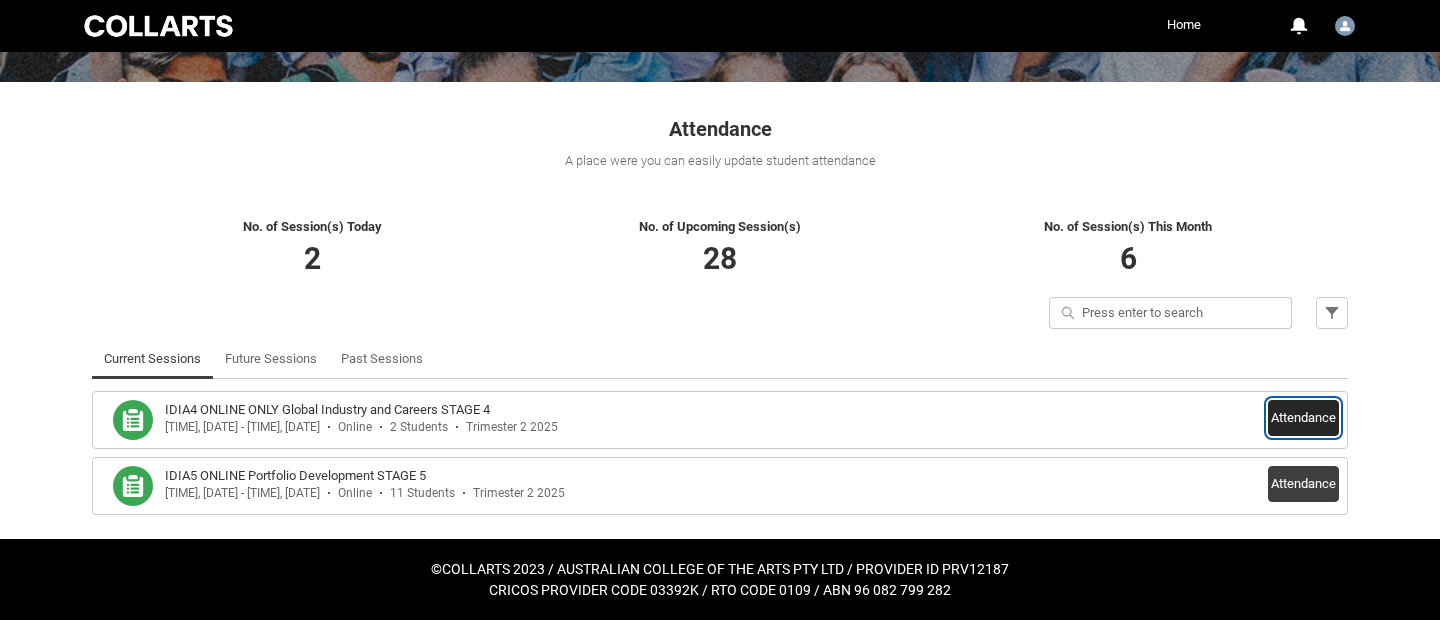 click on "Attendance" at bounding box center [1303, 418] 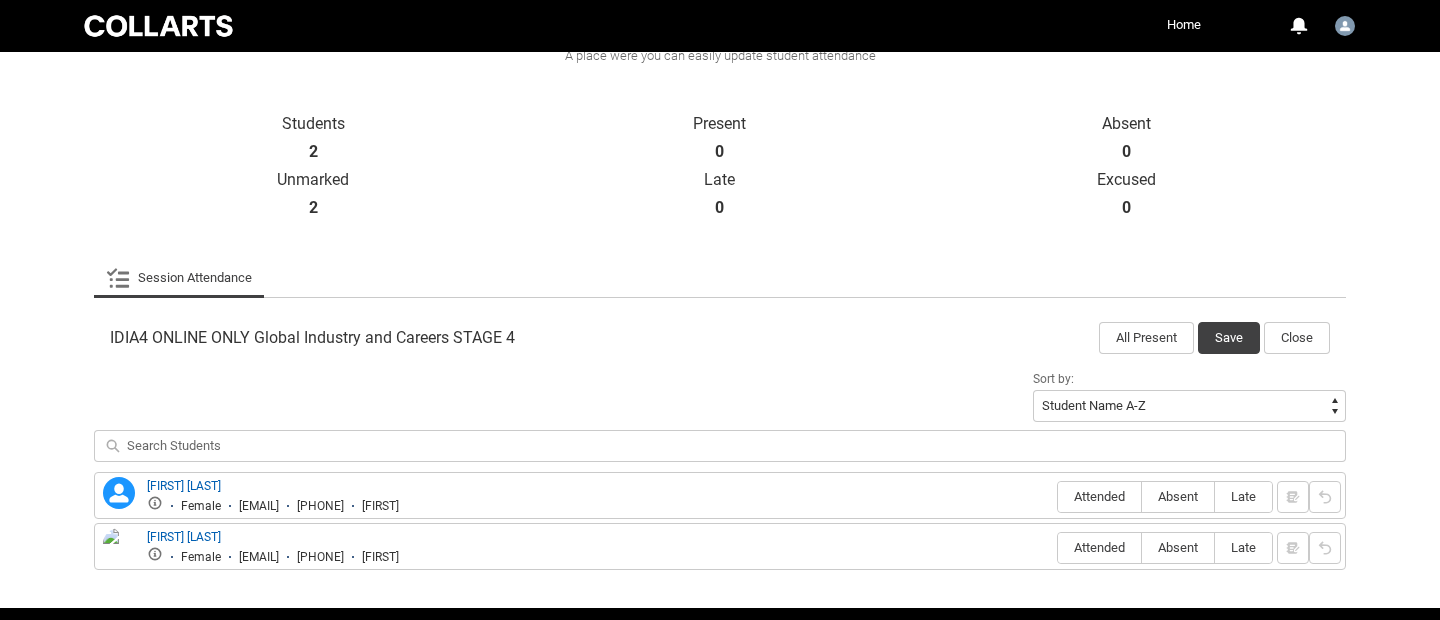 scroll, scrollTop: 465, scrollLeft: 0, axis: vertical 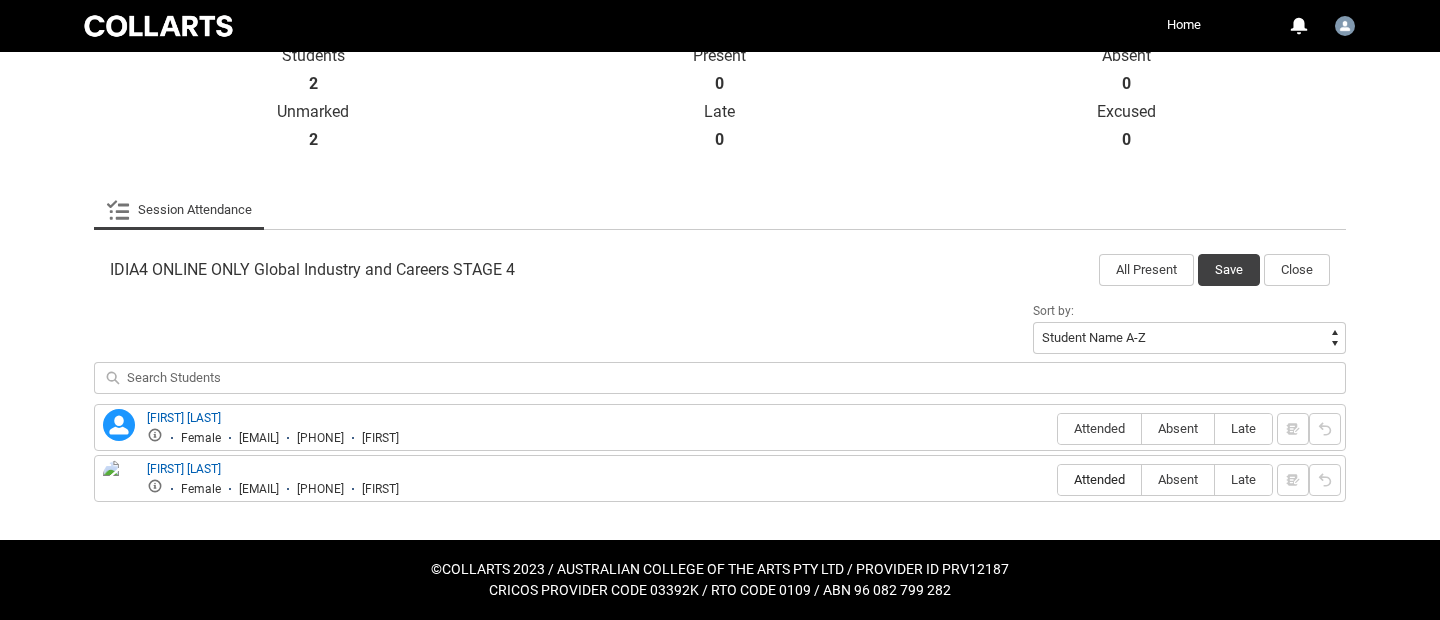 click on "Attended" at bounding box center (1099, 479) 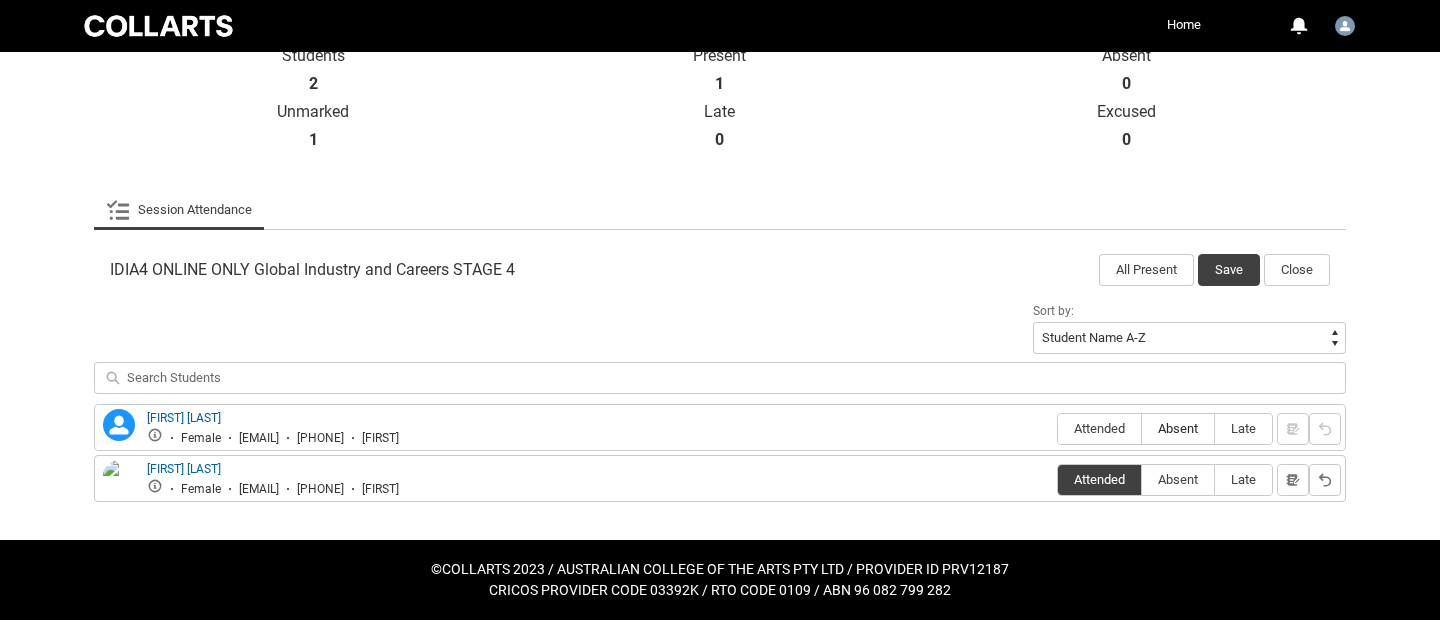 click on "Absent" at bounding box center [1178, 429] 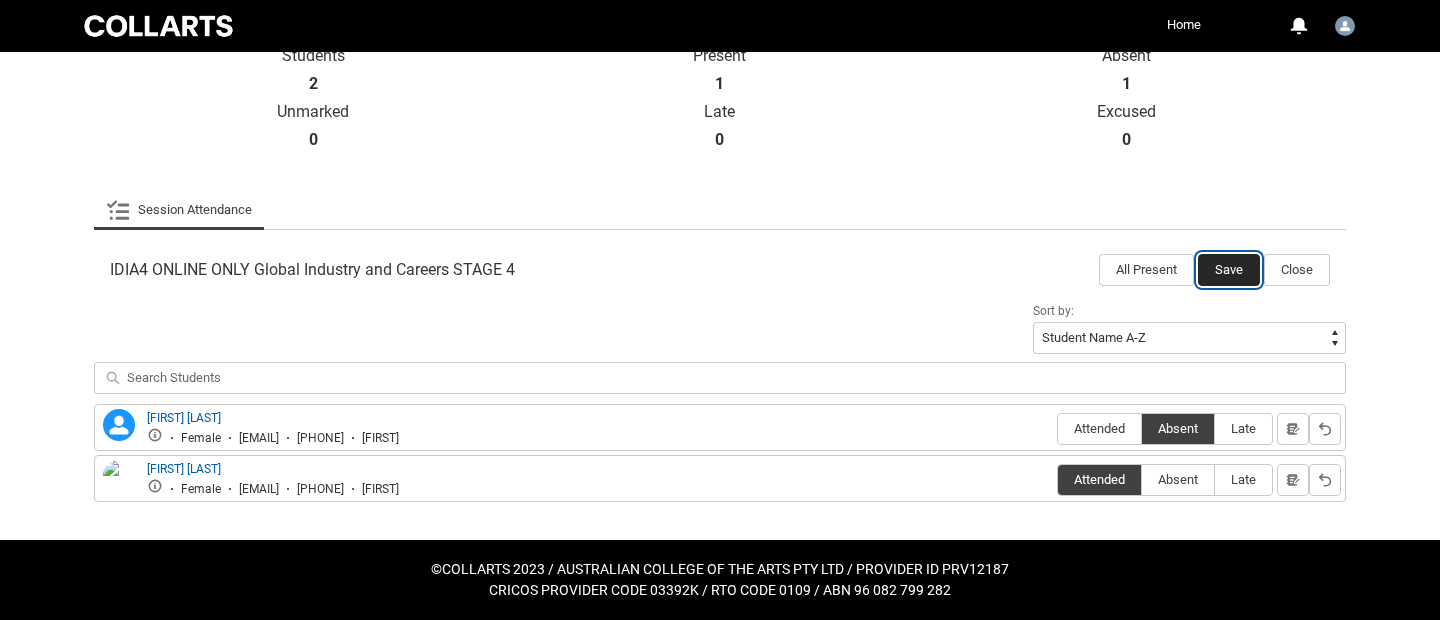 click on "Save" at bounding box center [1229, 270] 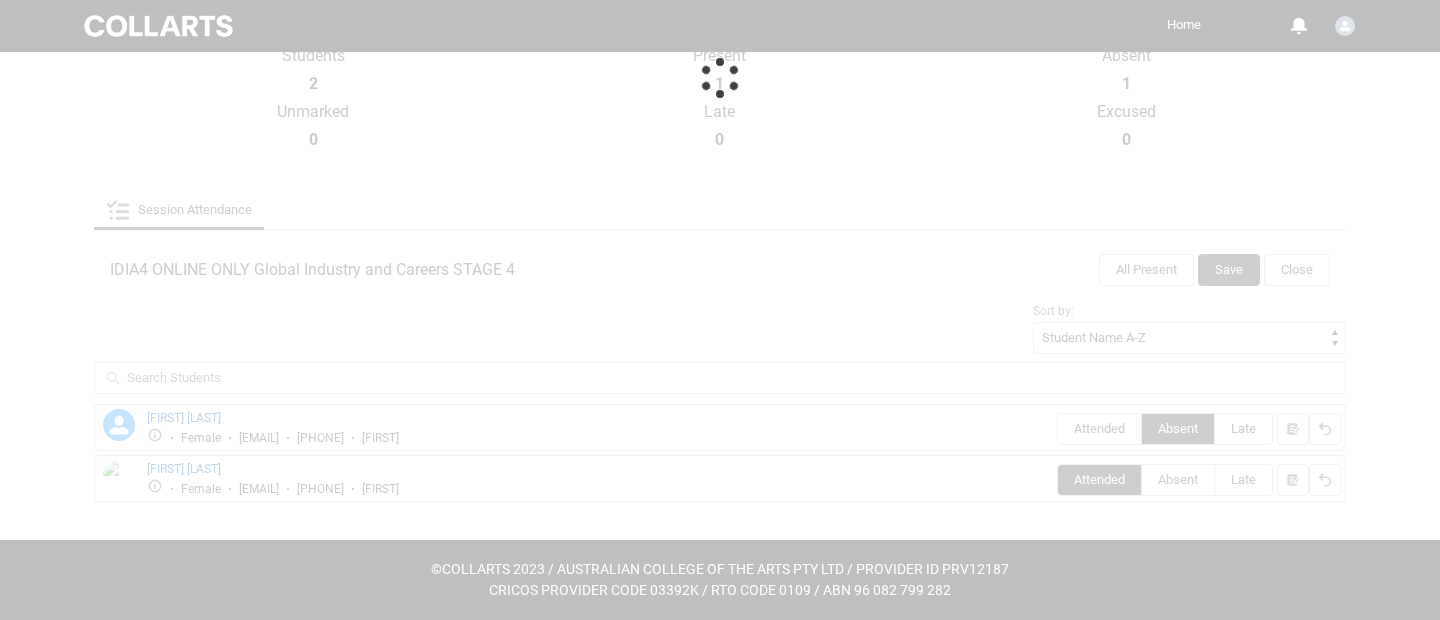 scroll, scrollTop: 292, scrollLeft: 0, axis: vertical 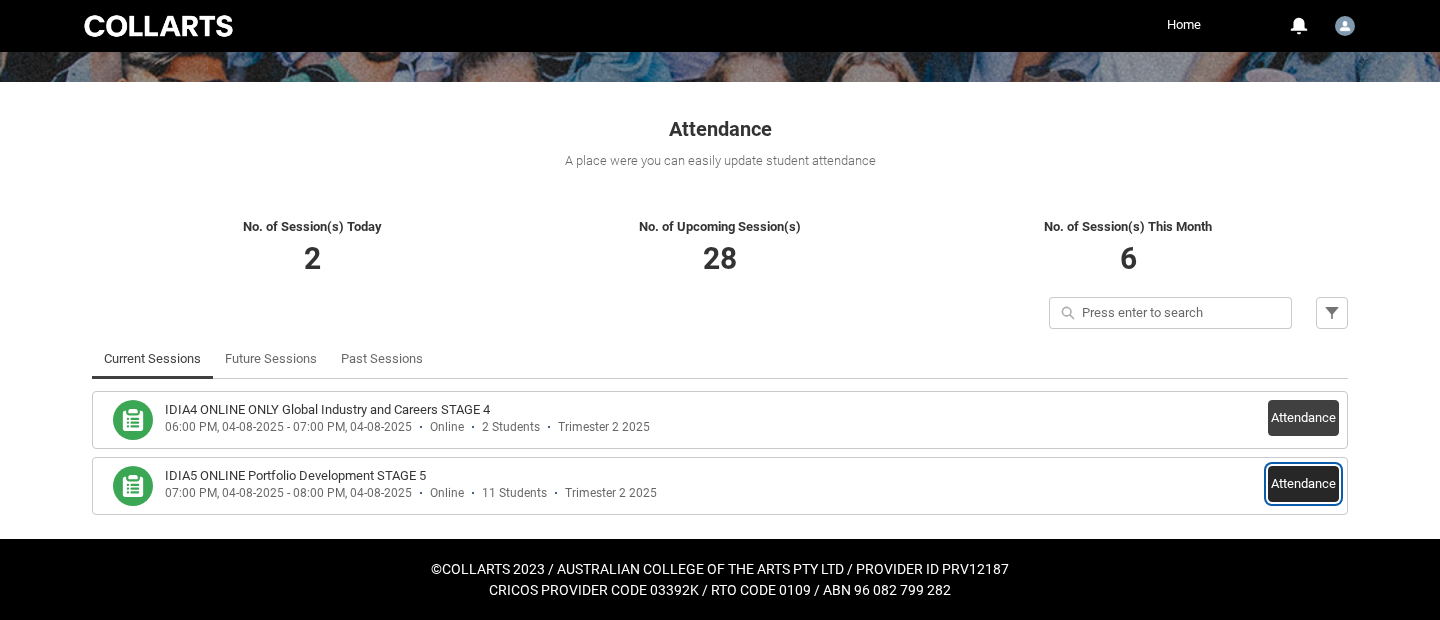 click on "Attendance" at bounding box center (1303, 484) 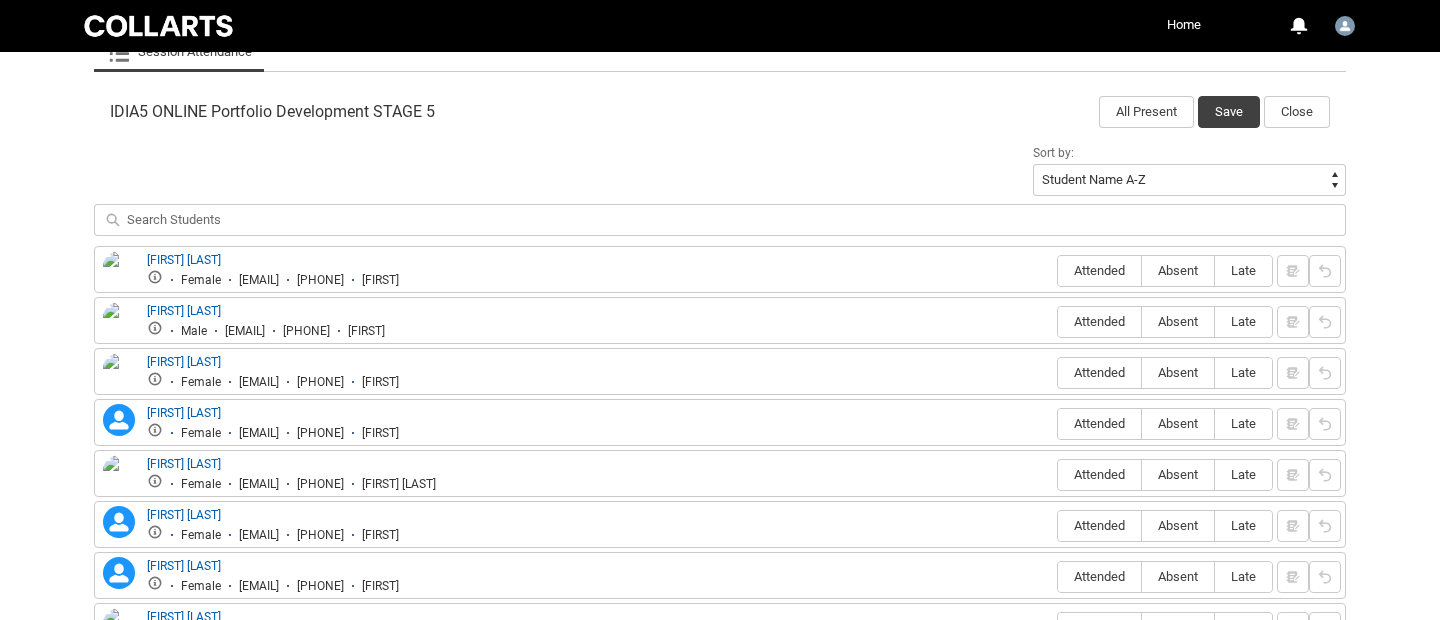 scroll, scrollTop: 796, scrollLeft: 0, axis: vertical 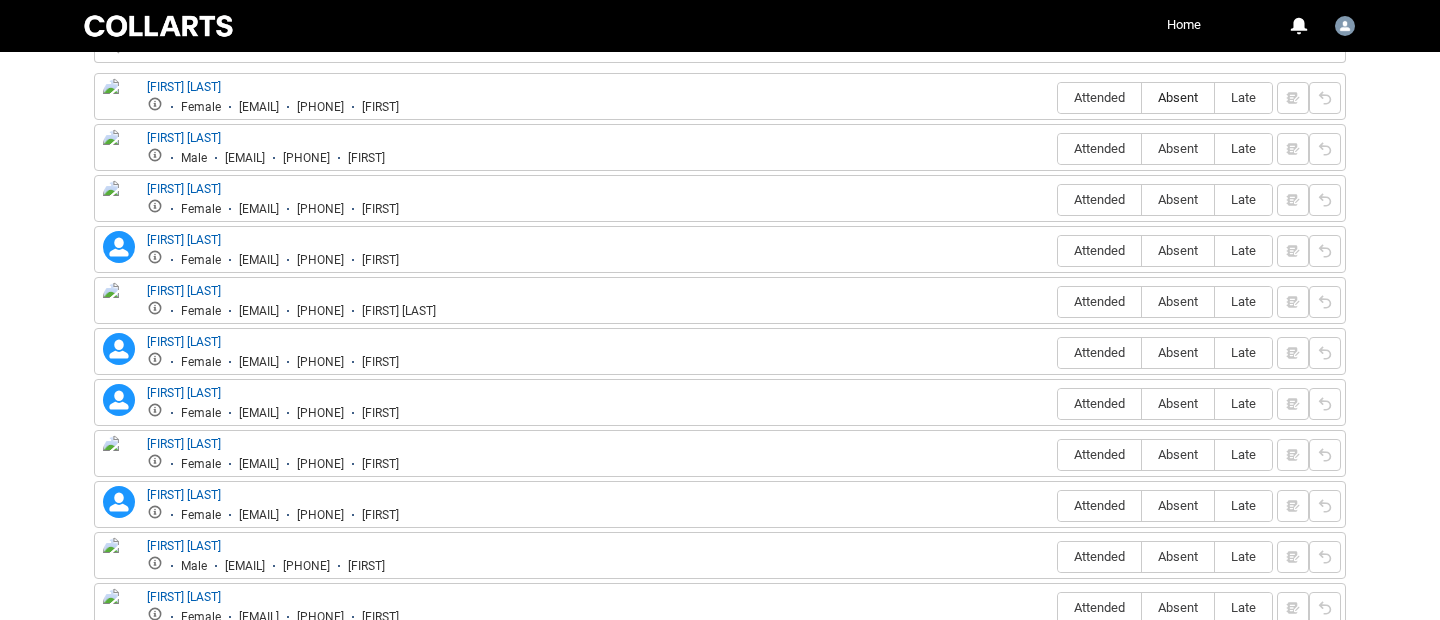 click on "Absent" at bounding box center [1178, 97] 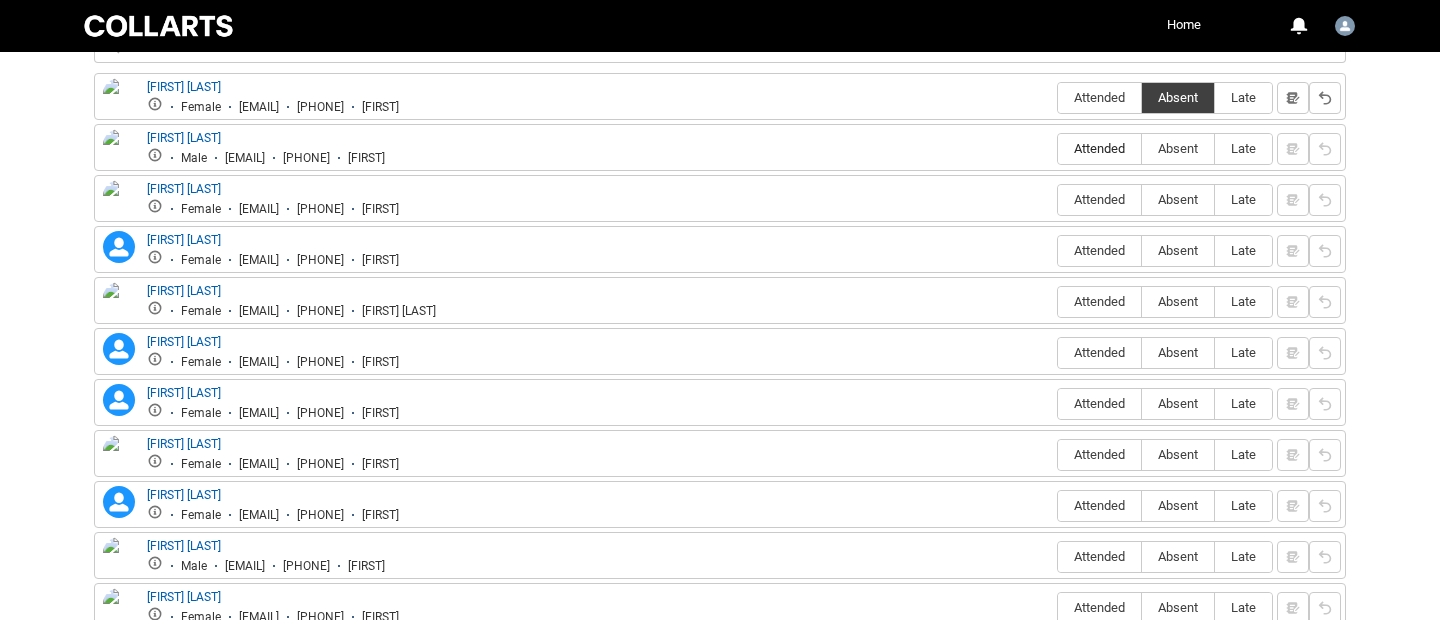 click on "Attended" at bounding box center (1099, 148) 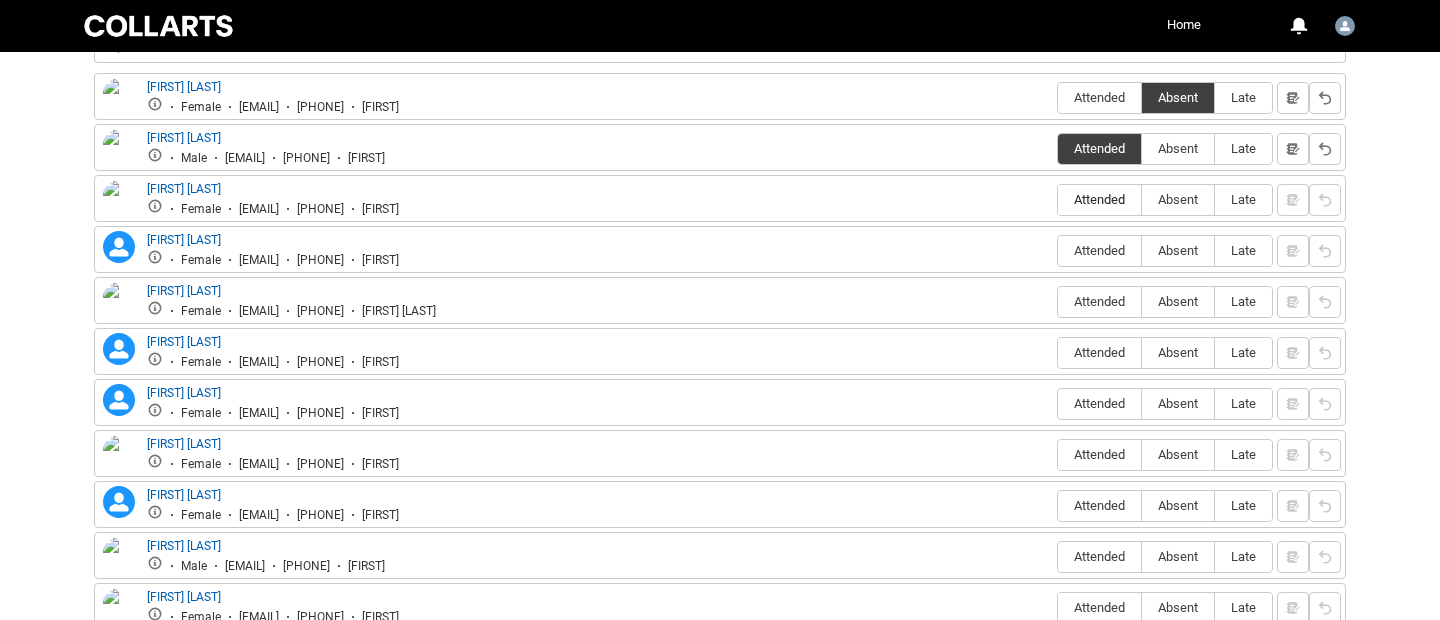 click on "Attended" at bounding box center [1099, 199] 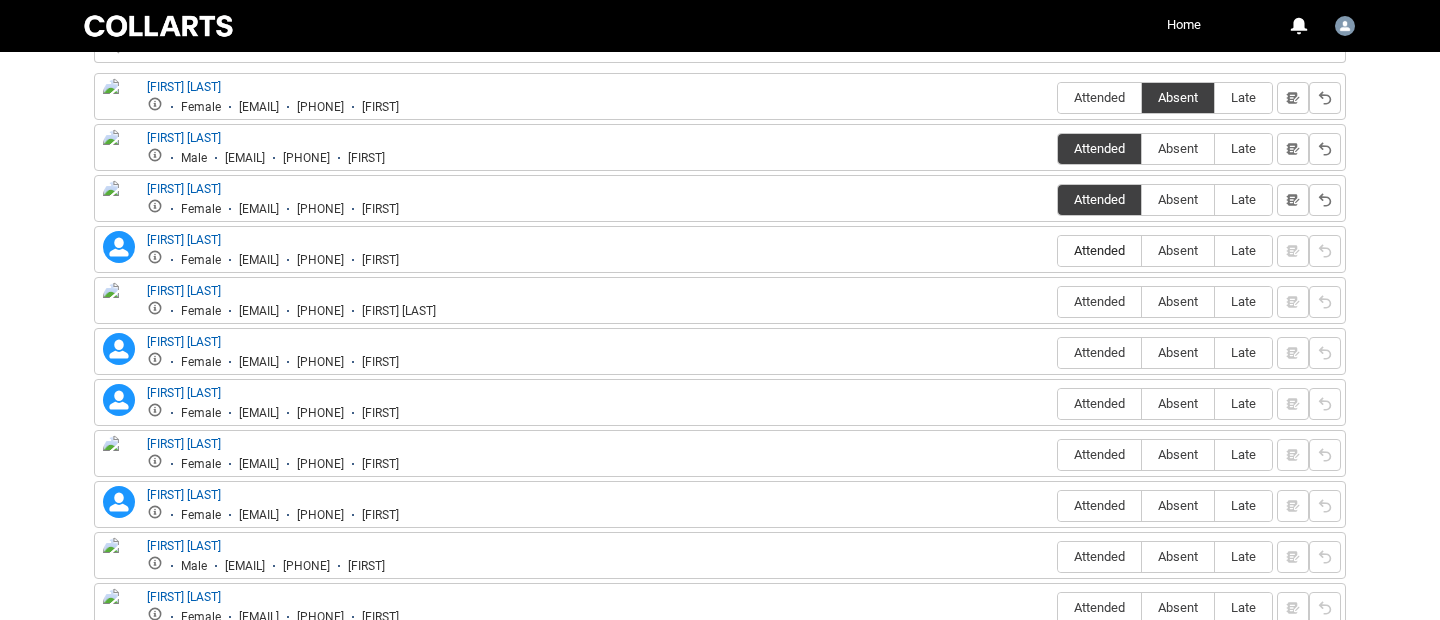 click on "Attended" at bounding box center [1099, 250] 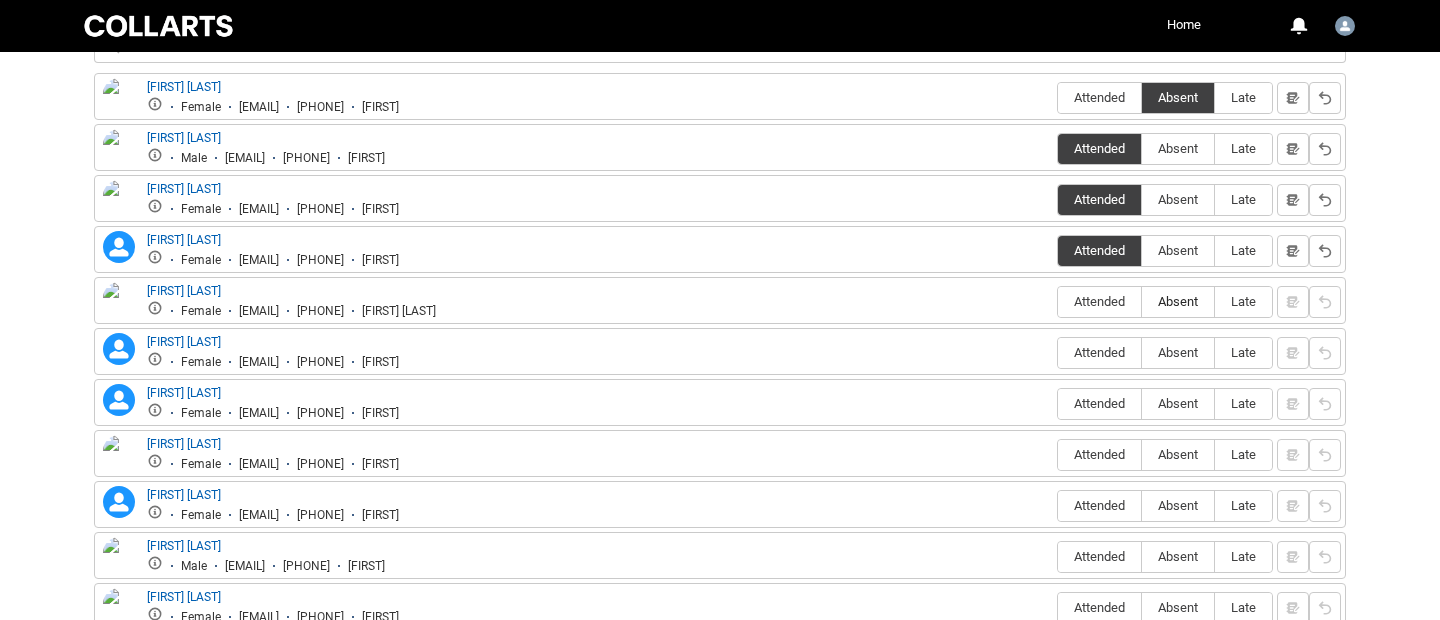 click on "Absent" at bounding box center (1178, 301) 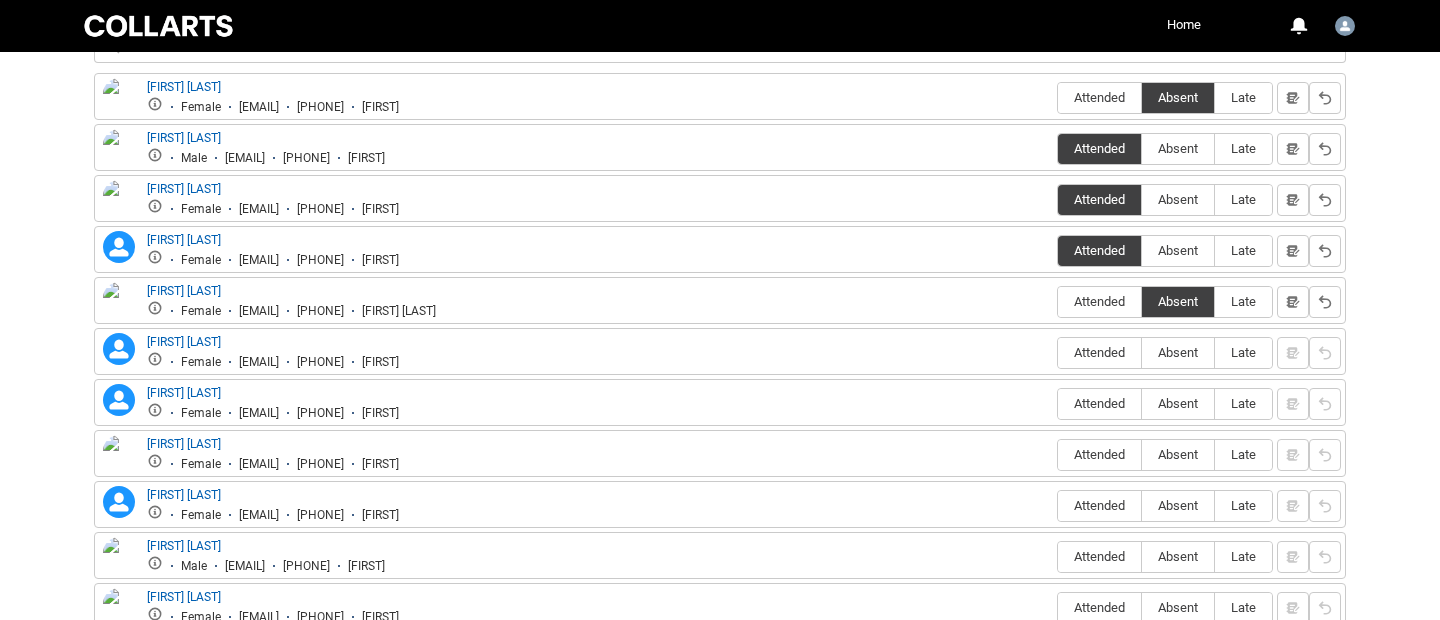 scroll, scrollTop: 922, scrollLeft: 0, axis: vertical 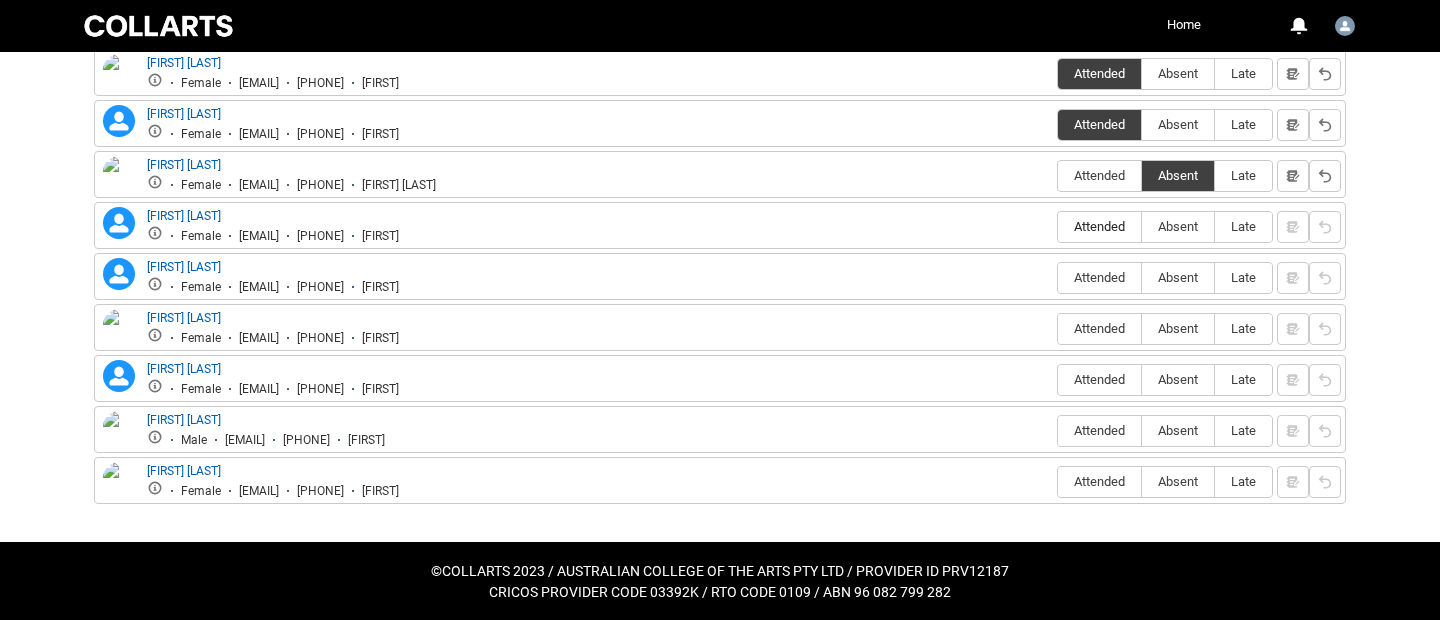 click on "Attended" at bounding box center (1099, 226) 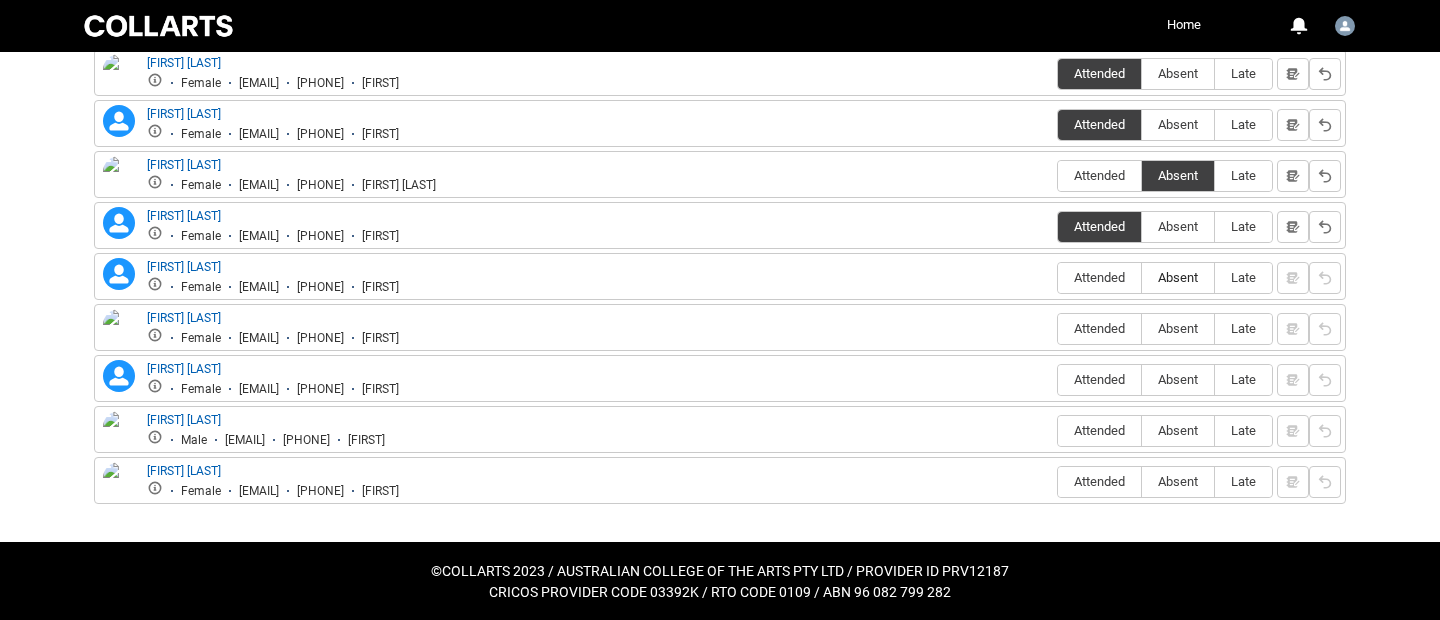 click on "Absent" at bounding box center [1178, 278] 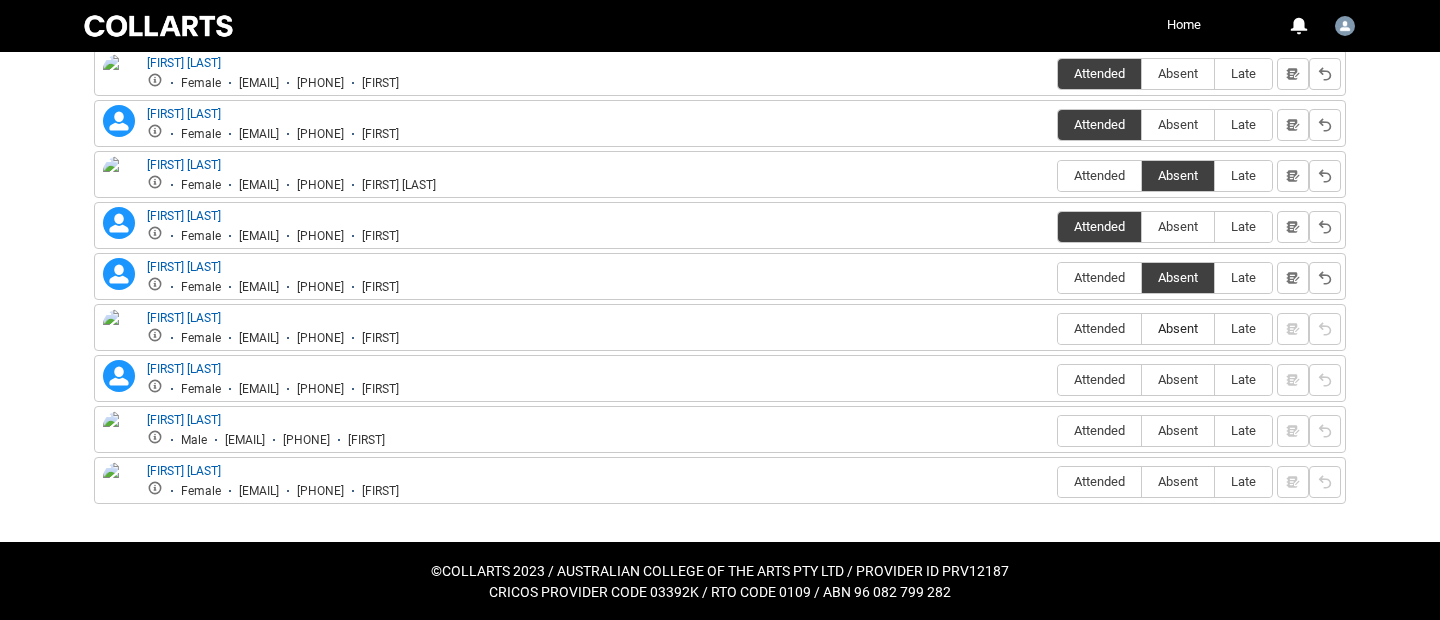 click on "Absent" at bounding box center [1178, 328] 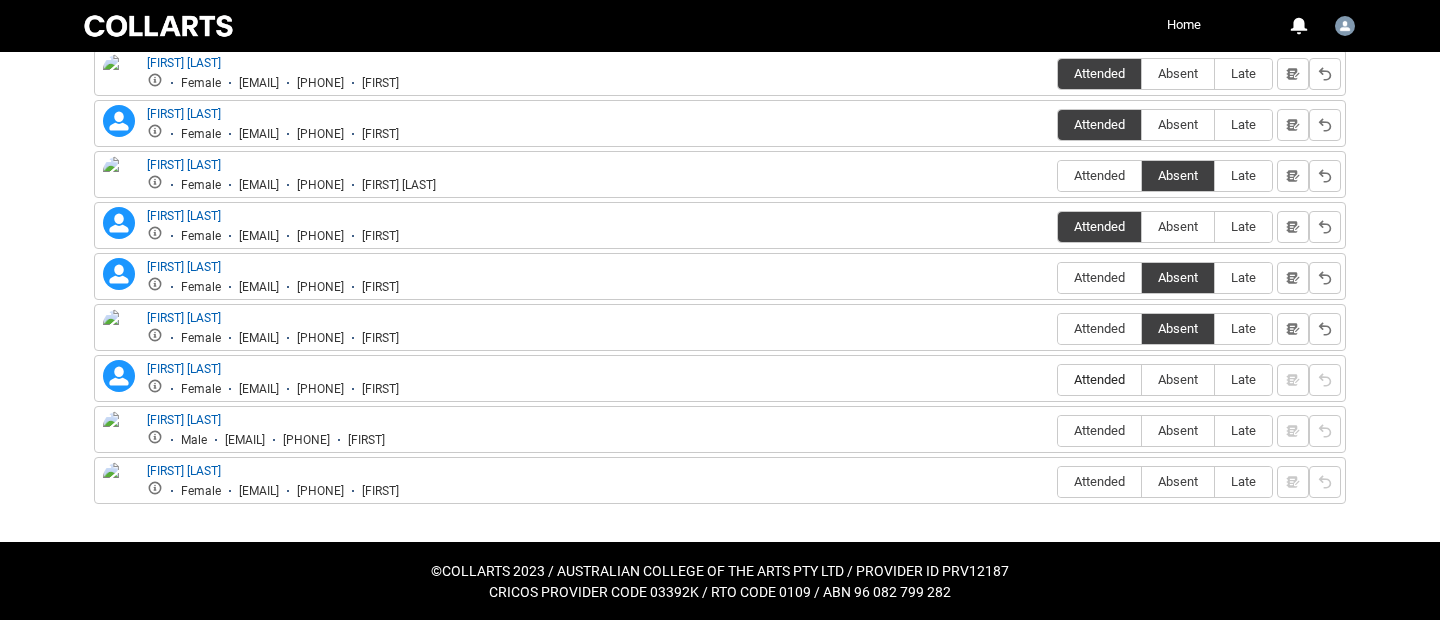 click on "Attended" at bounding box center (1099, 379) 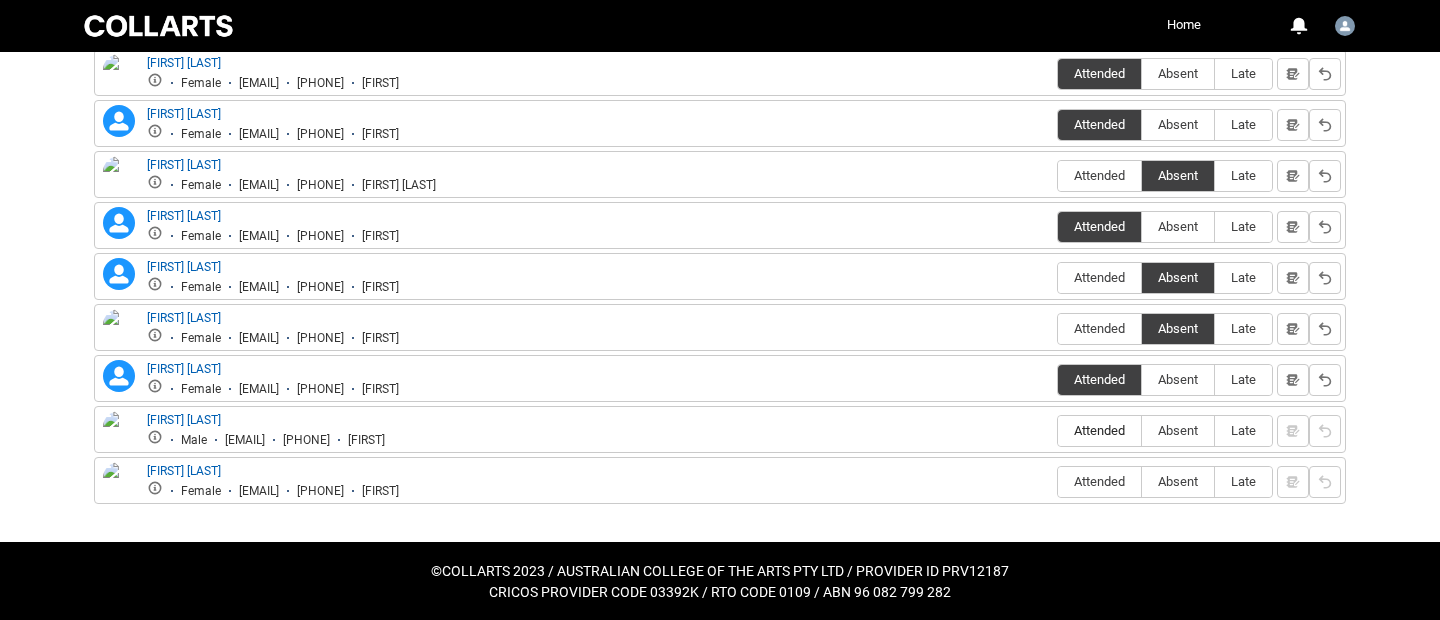 click on "Attended" at bounding box center (1099, 430) 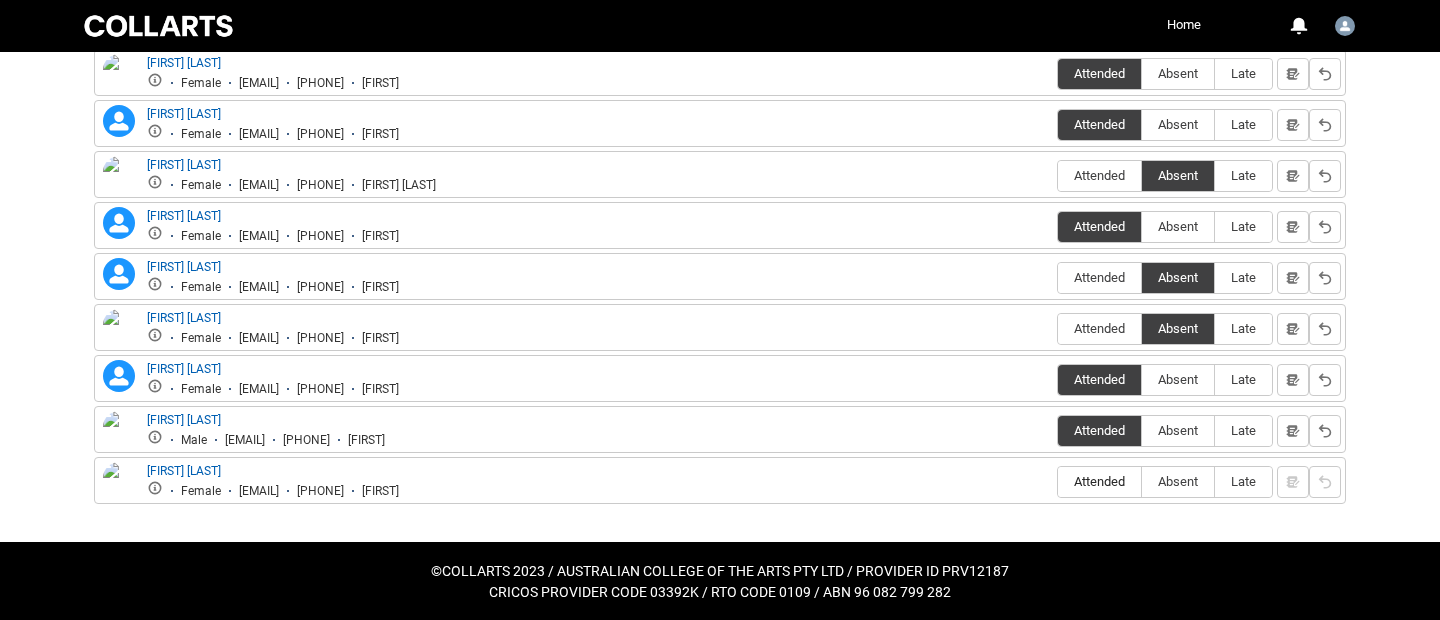 click on "Attended" at bounding box center [1099, 481] 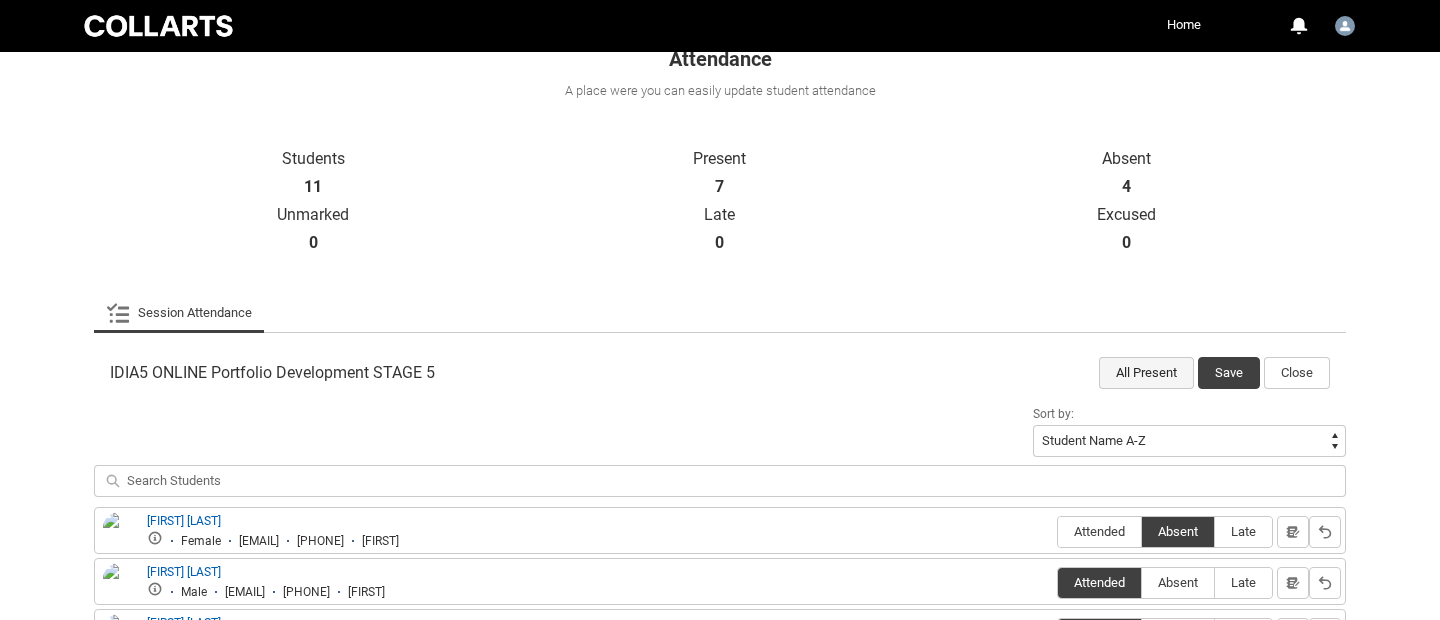 scroll, scrollTop: 350, scrollLeft: 0, axis: vertical 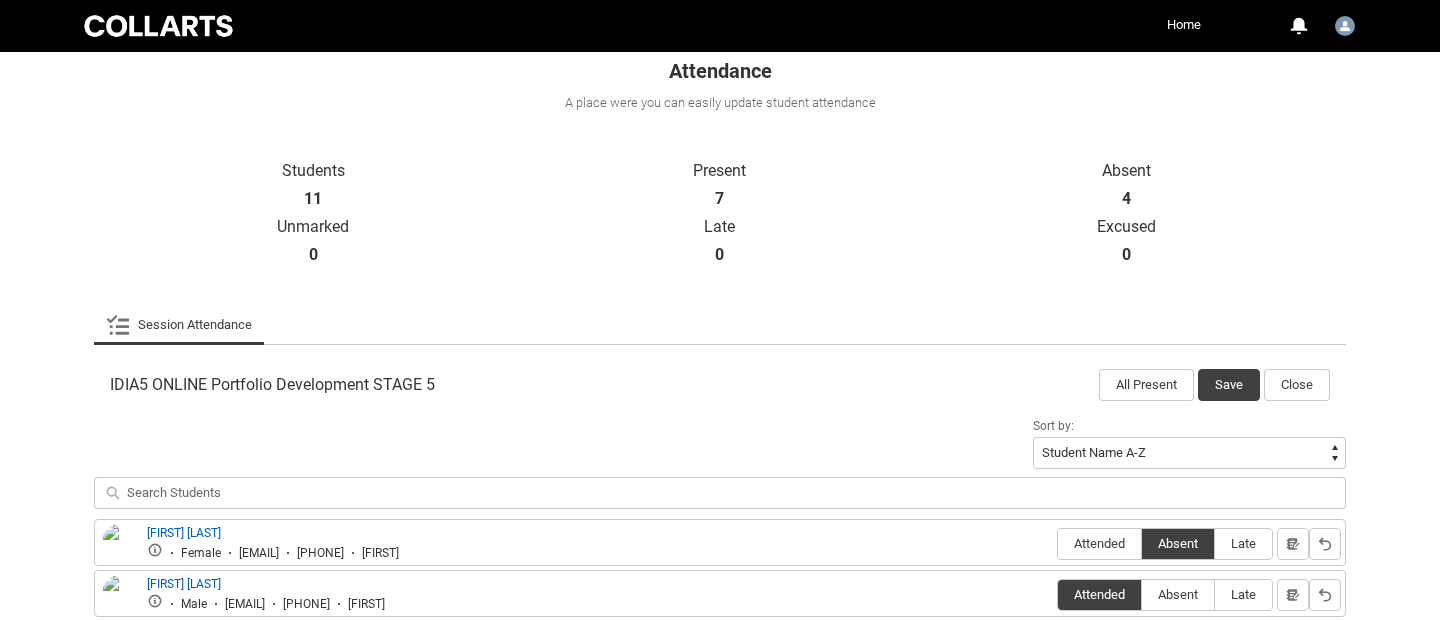 click on "IDIA5 ONLINE Portfolio Development STAGE 5 All Present Save Close Sort by: Student Name A-Z Student Name Z-A Student Last Name A-Z Student Last Name Z-A [FIRST] [LAST] Female [EMAIL] [PHONE] [FIRST] Attended Absent Late [FIRST] [LAST] Male [EMAIL] [PHONE] [FIRST] Attended Absent Late [LAST] Female [EMAIL] [PHONE] [FIRST] Attended Absent Late [FIRST] [LAST] [FIRST] [LAST] Female [EMAIL] [PHONE] [FIRST] Attended Absent Late [FIRST] [LAST] [FIRST] [LAST] Female [EMAIL] [PHONE] [FIRST] Attended Absent Late [FIRST] [LAST] Female [PHONE] [FIRST] Attended Absent Late [FIRST] [LAST] Female [PHONE] [FIRST] Attended Absent Late [FIRST] [LAST] Female [PHONE] [FIRST] Attended" at bounding box center (720, 716) 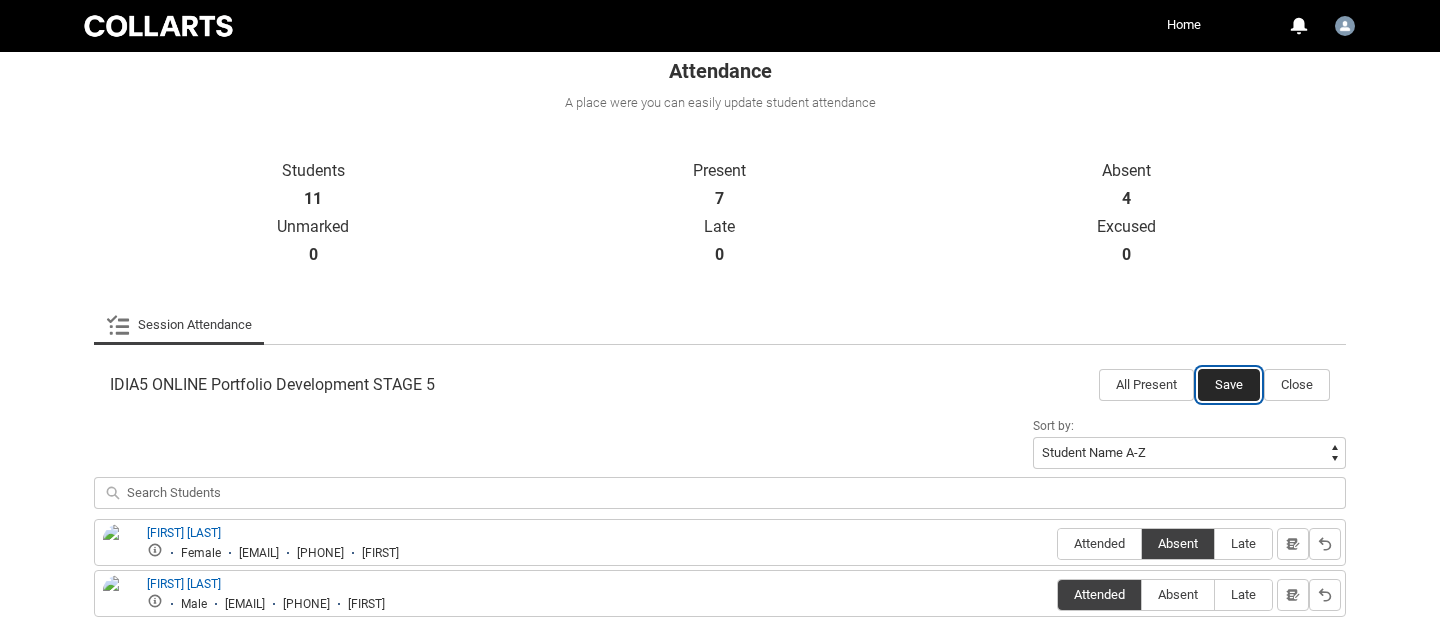 click on "Save" at bounding box center (1229, 385) 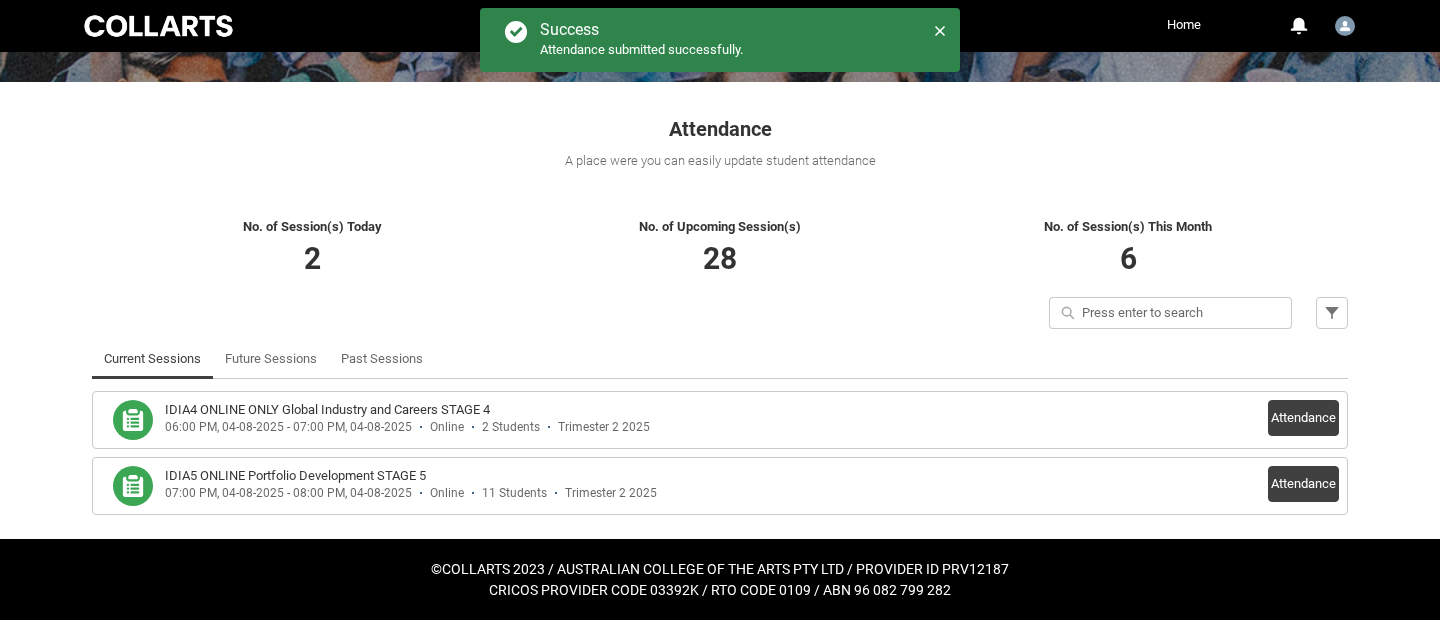 scroll, scrollTop: 292, scrollLeft: 0, axis: vertical 